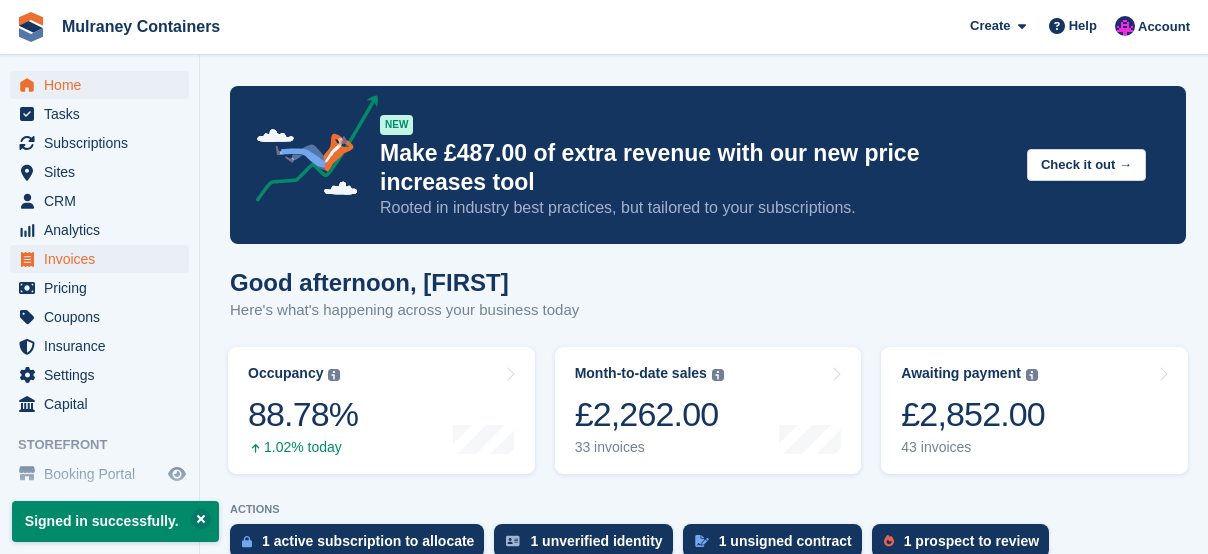 scroll, scrollTop: 0, scrollLeft: 0, axis: both 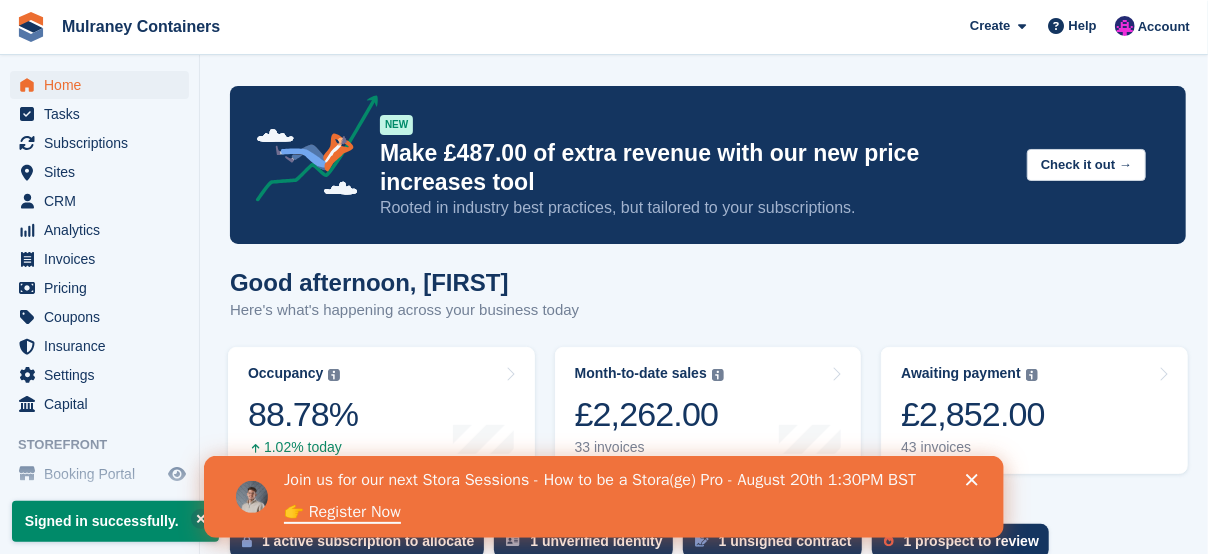 click 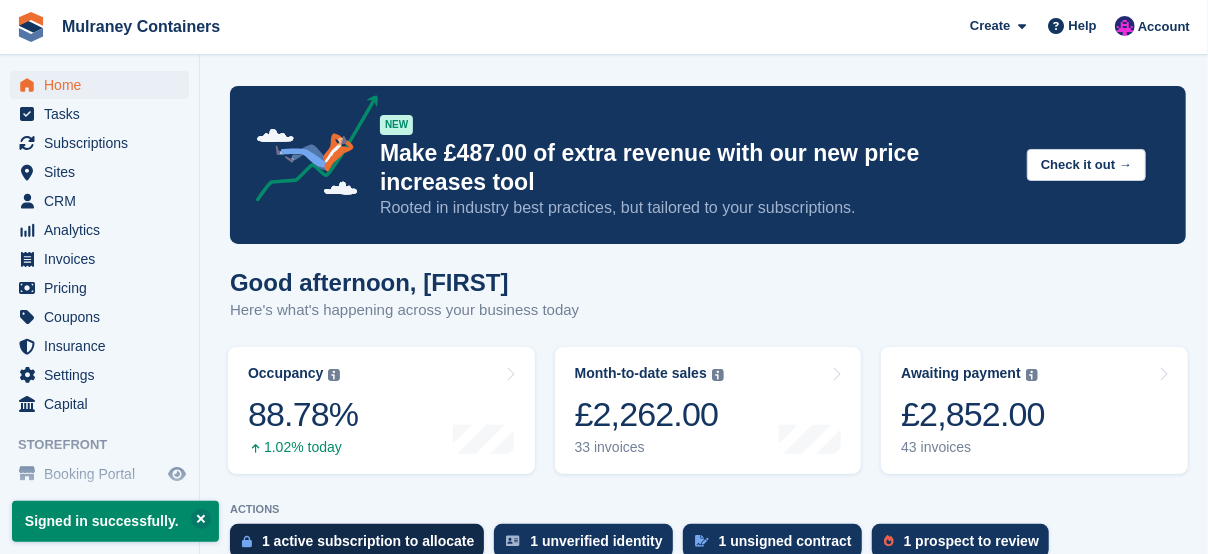 click on "1
active subscription to allocate" at bounding box center (368, 541) 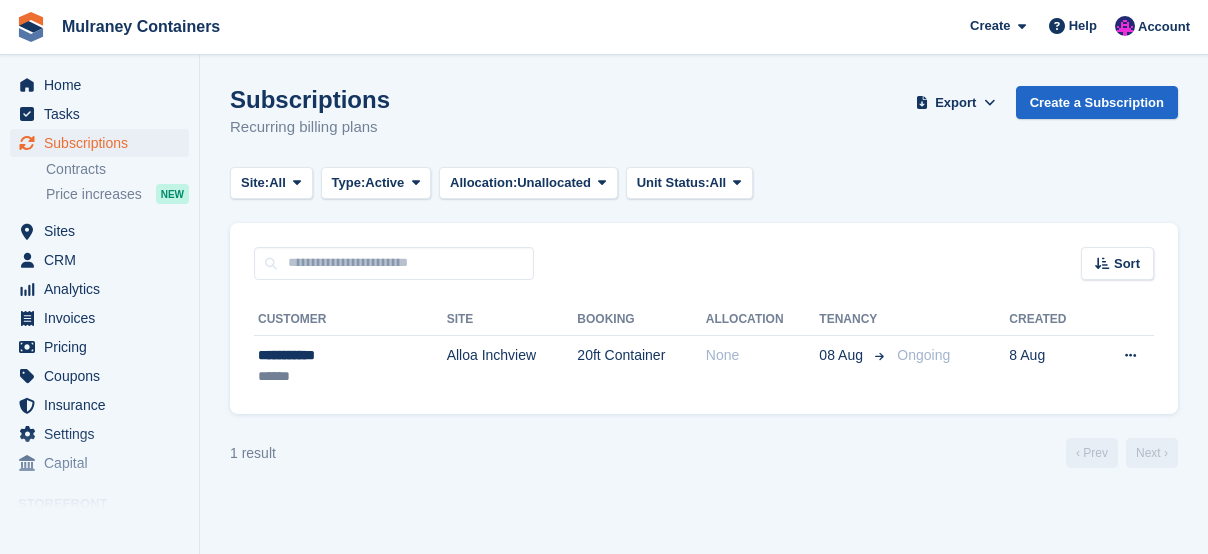 scroll, scrollTop: 0, scrollLeft: 0, axis: both 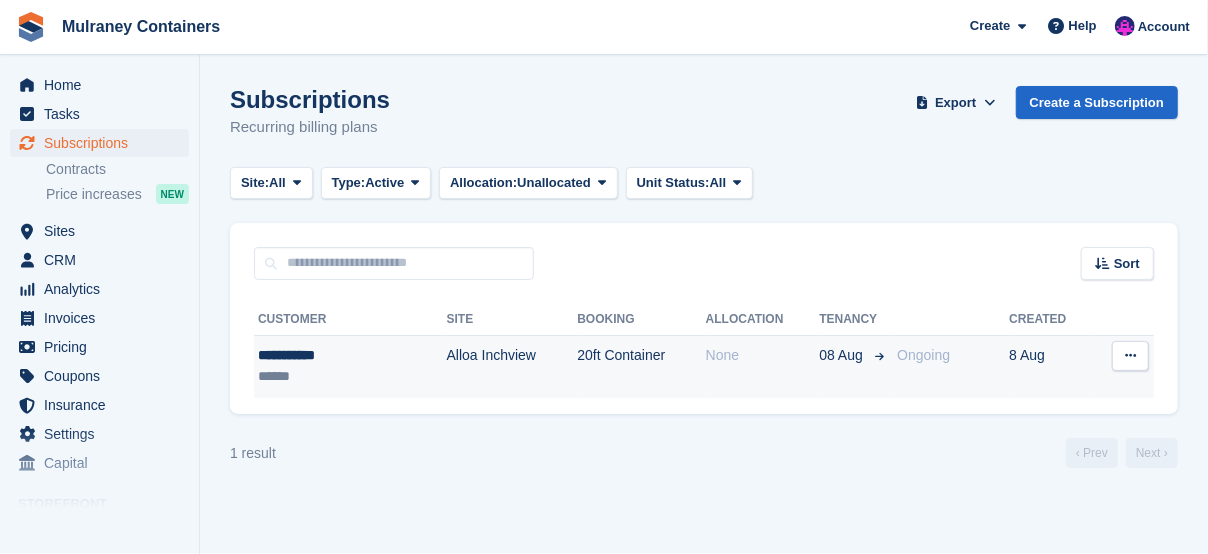click on "View customer
Issue contract
Cancel subscription" at bounding box center (1123, 366) 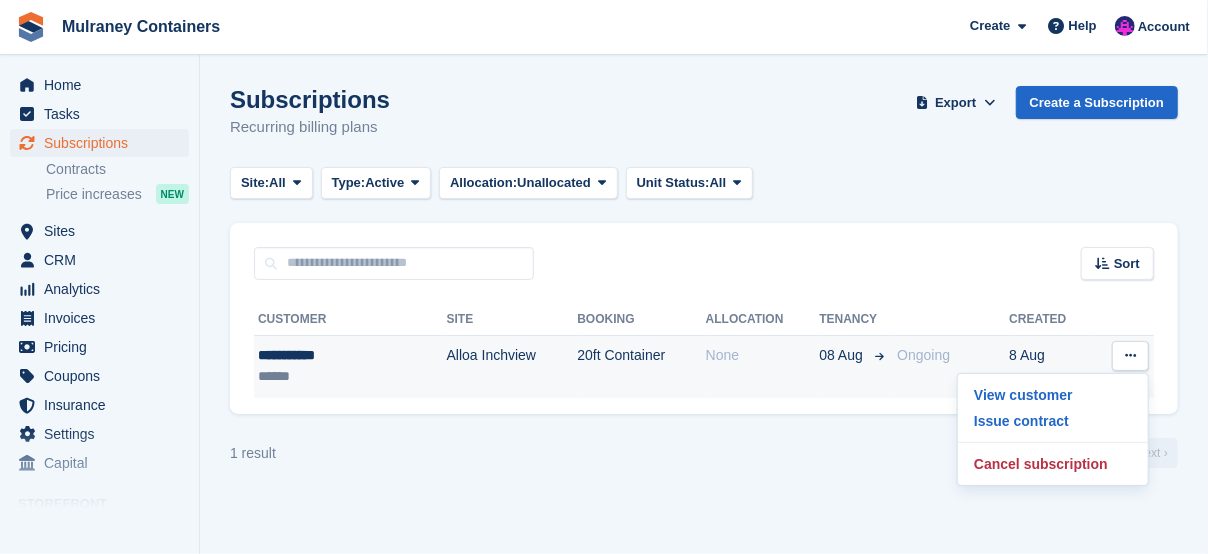 click on "20ft Container" at bounding box center (641, 366) 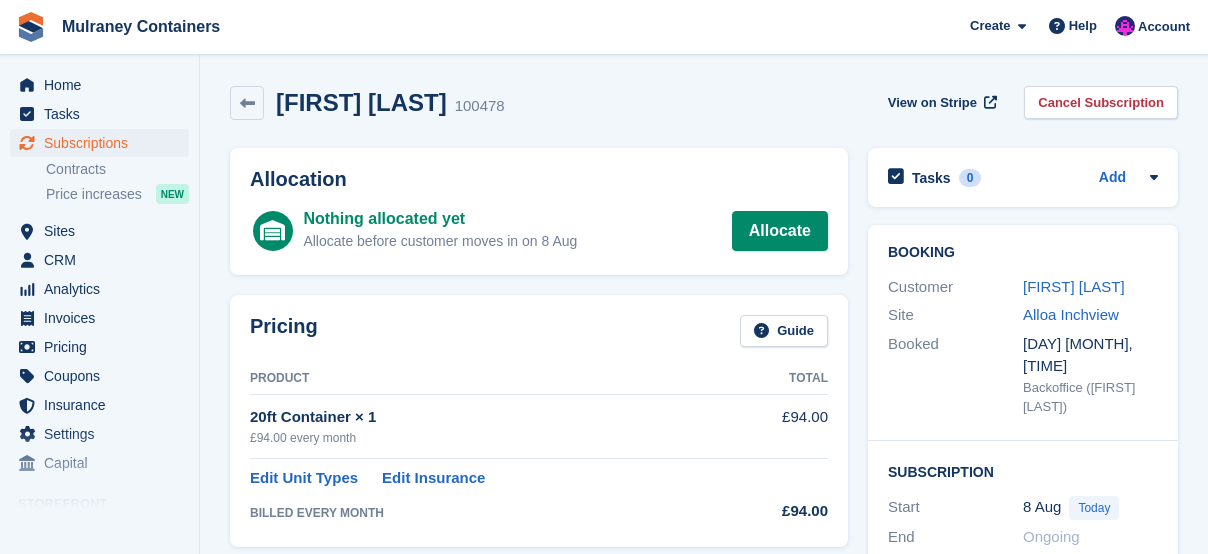 scroll, scrollTop: 0, scrollLeft: 0, axis: both 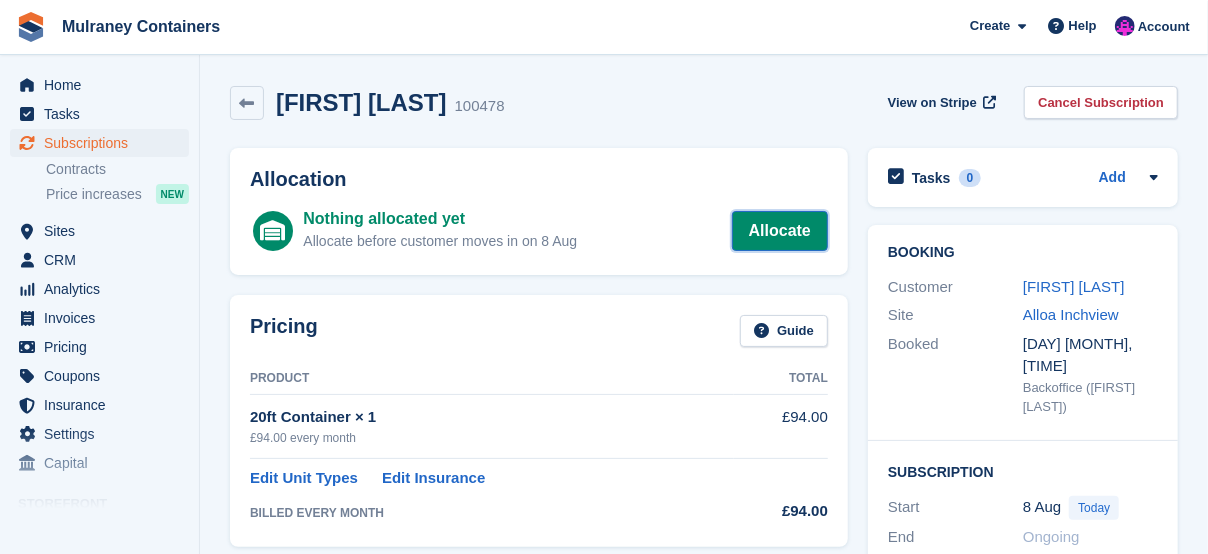 click on "Allocate" at bounding box center [780, 231] 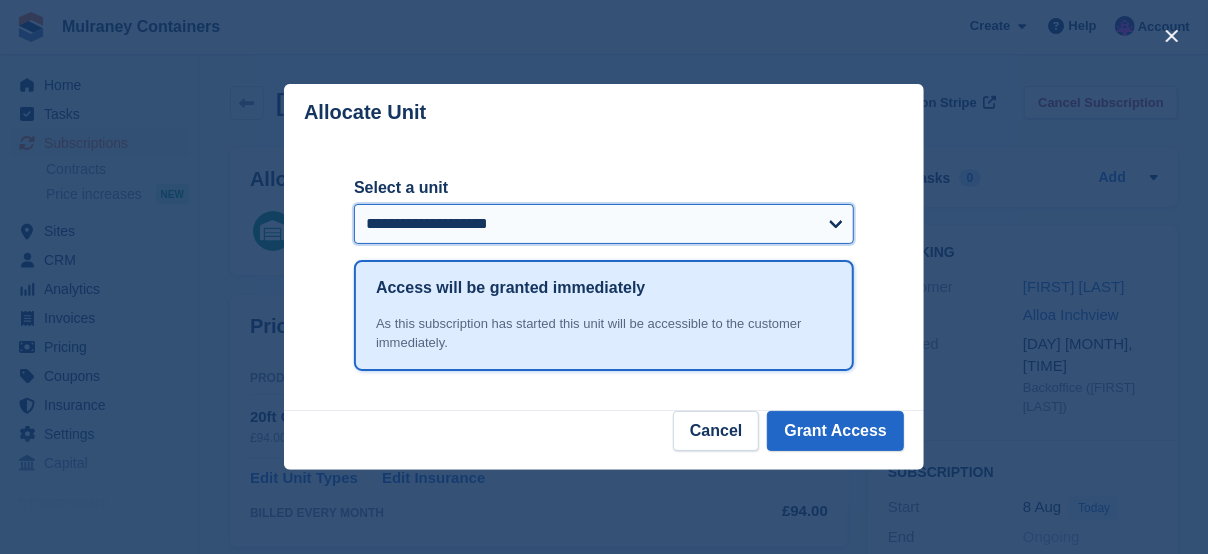 click on "**********" at bounding box center (604, 224) 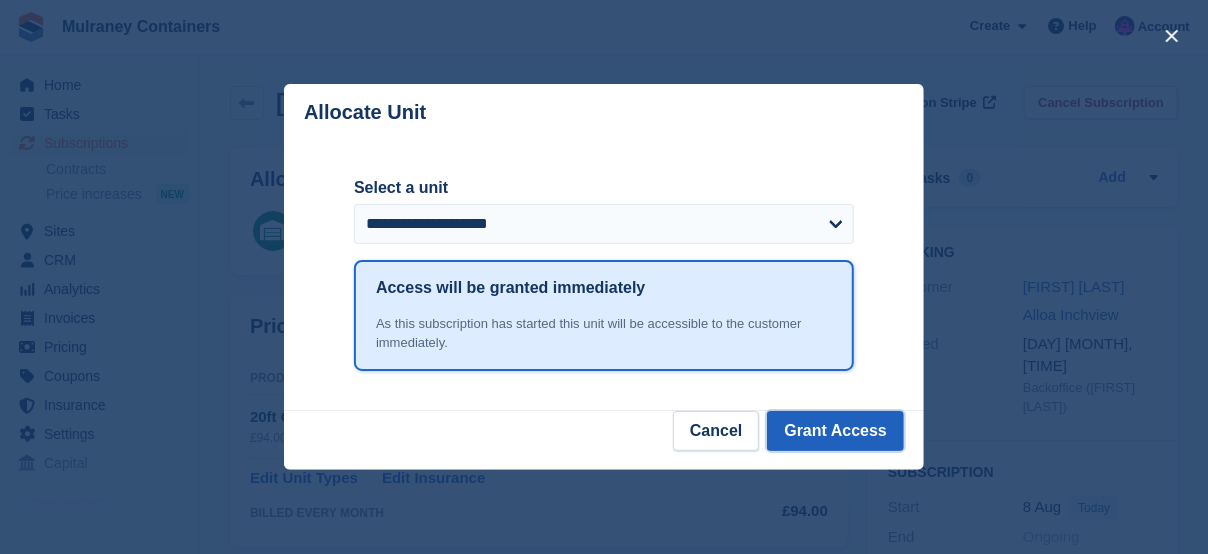 click on "Grant Access" at bounding box center (835, 431) 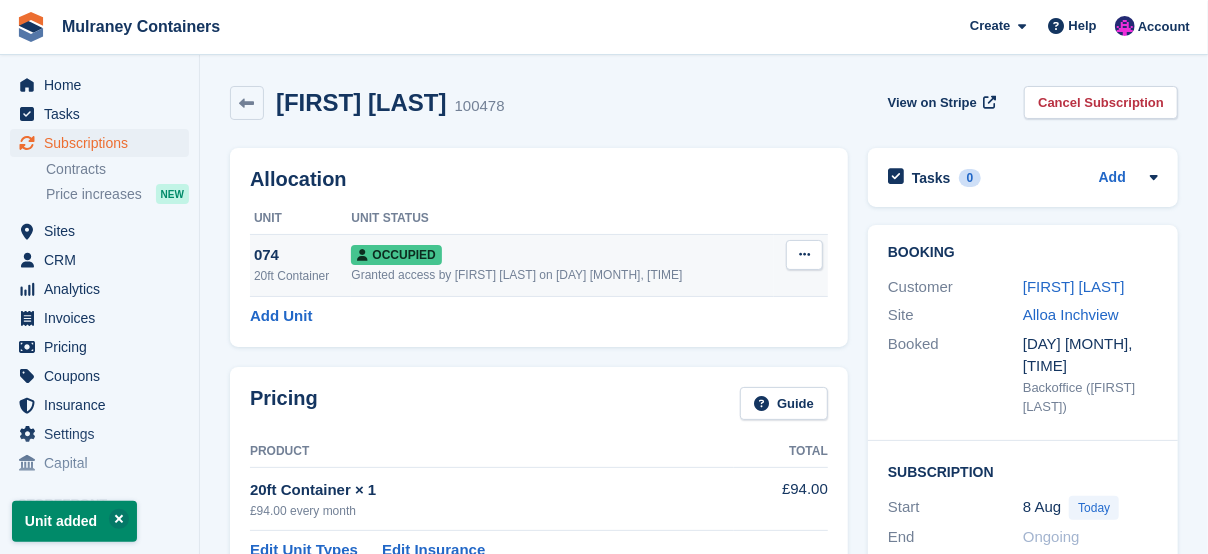 click at bounding box center [804, 255] 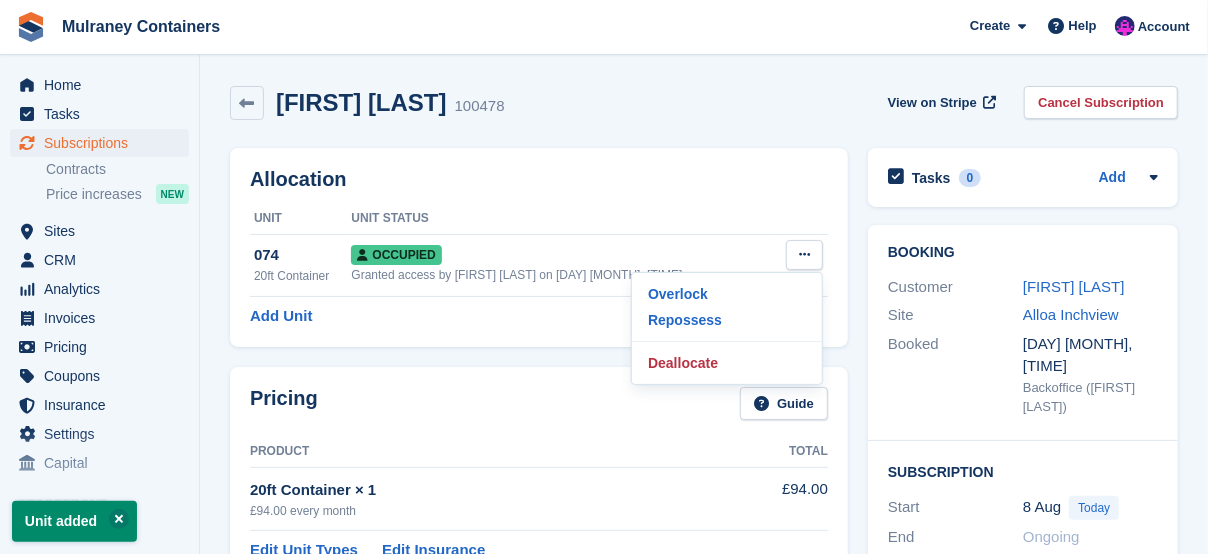 click on "Allocation
Unit
Unit Status
074
20ft Container
Occupied
Granted access by Claire Wilson on 8th Aug,   2:17 PM
Overlock
Repossess
Deallocate
Add Unit" at bounding box center (539, 247) 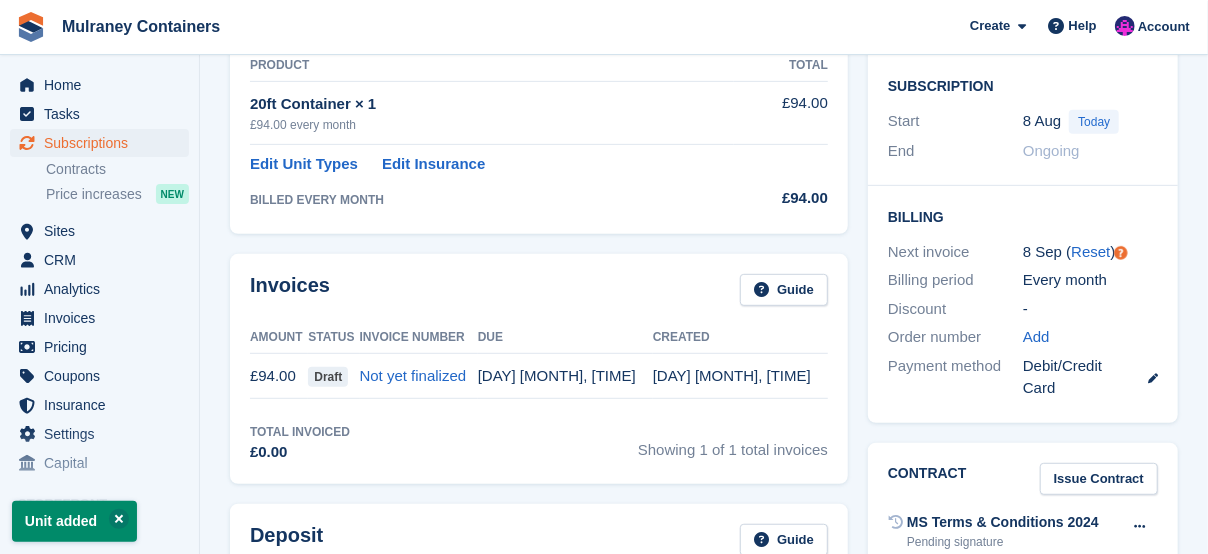 scroll, scrollTop: 400, scrollLeft: 0, axis: vertical 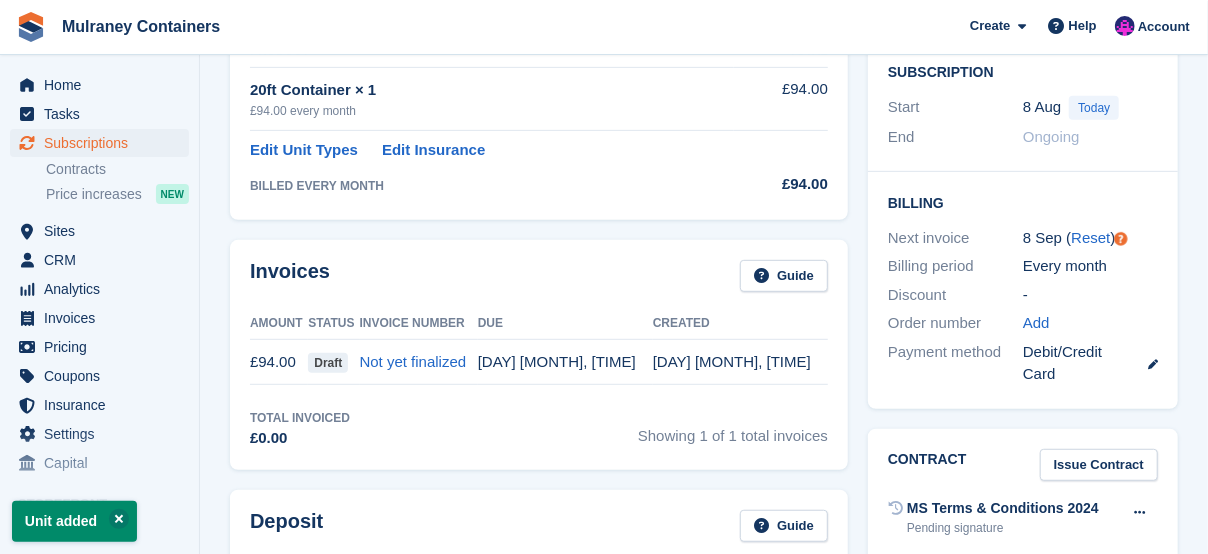 click on "£94.00" at bounding box center [279, 362] 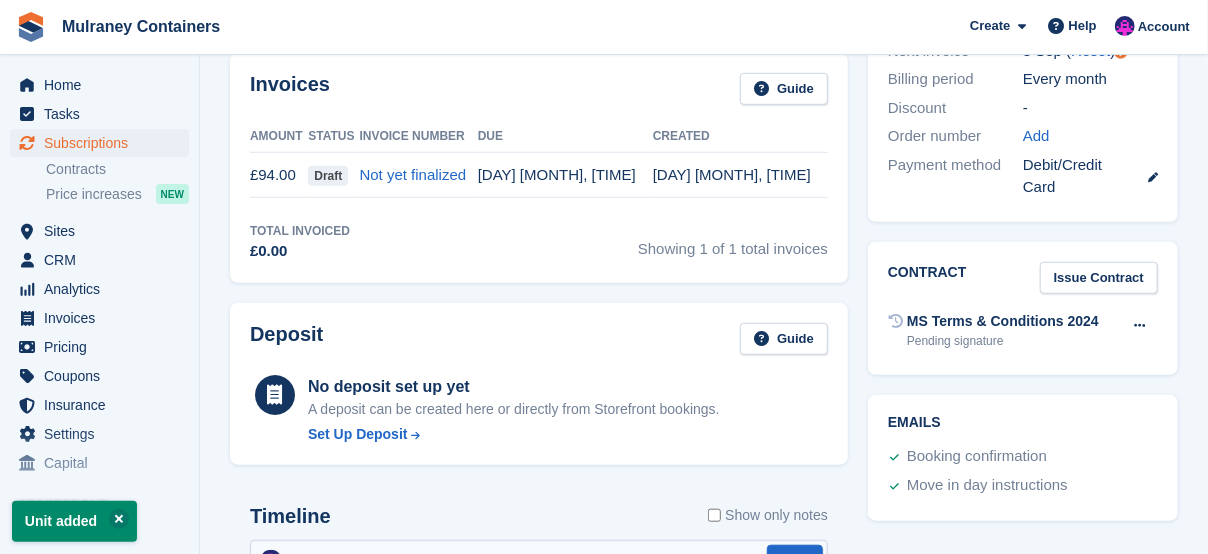 scroll, scrollTop: 666, scrollLeft: 0, axis: vertical 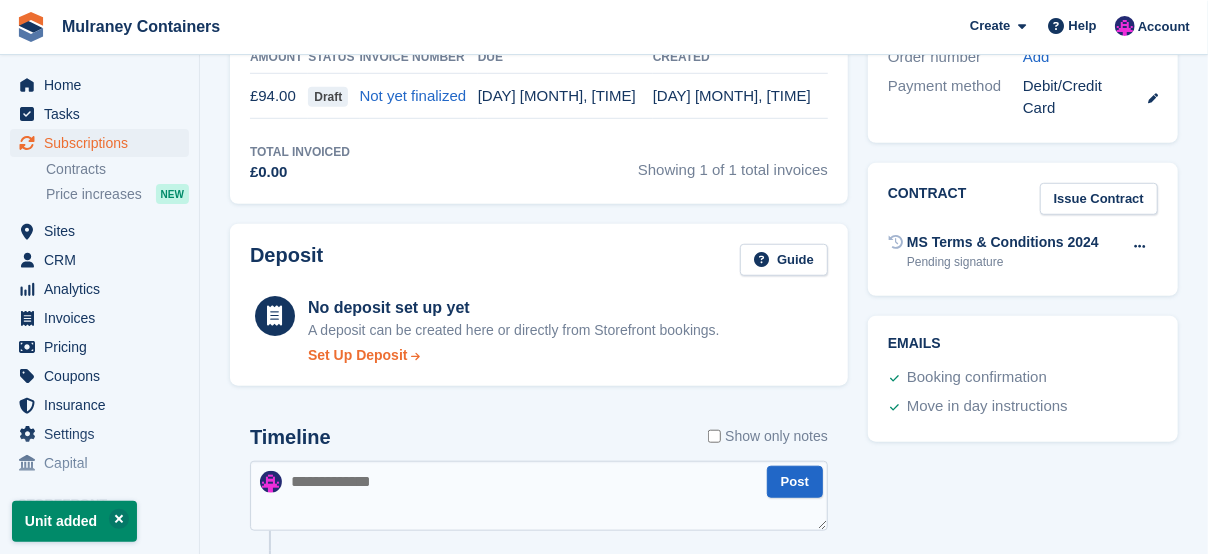 click on "Set Up Deposit" at bounding box center (358, 355) 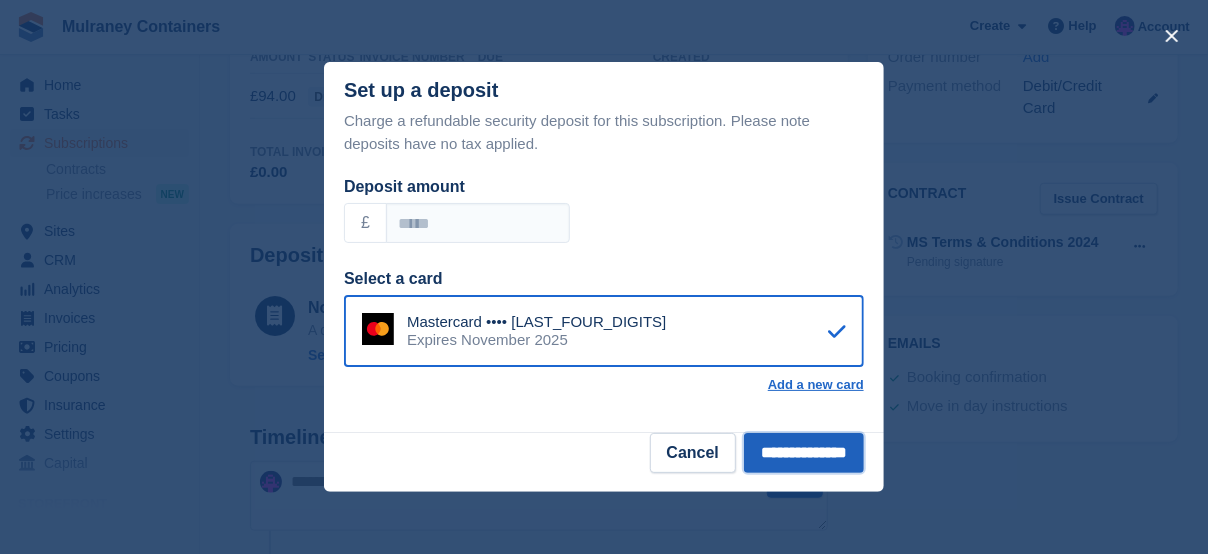 click on "**********" at bounding box center [804, 453] 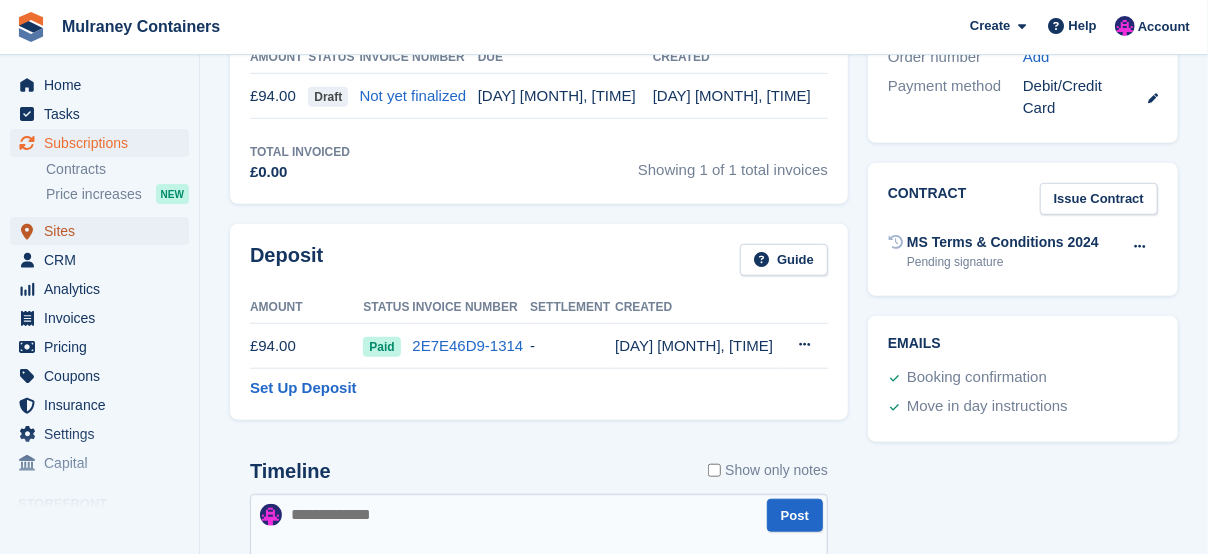 click on "Sites" at bounding box center [104, 231] 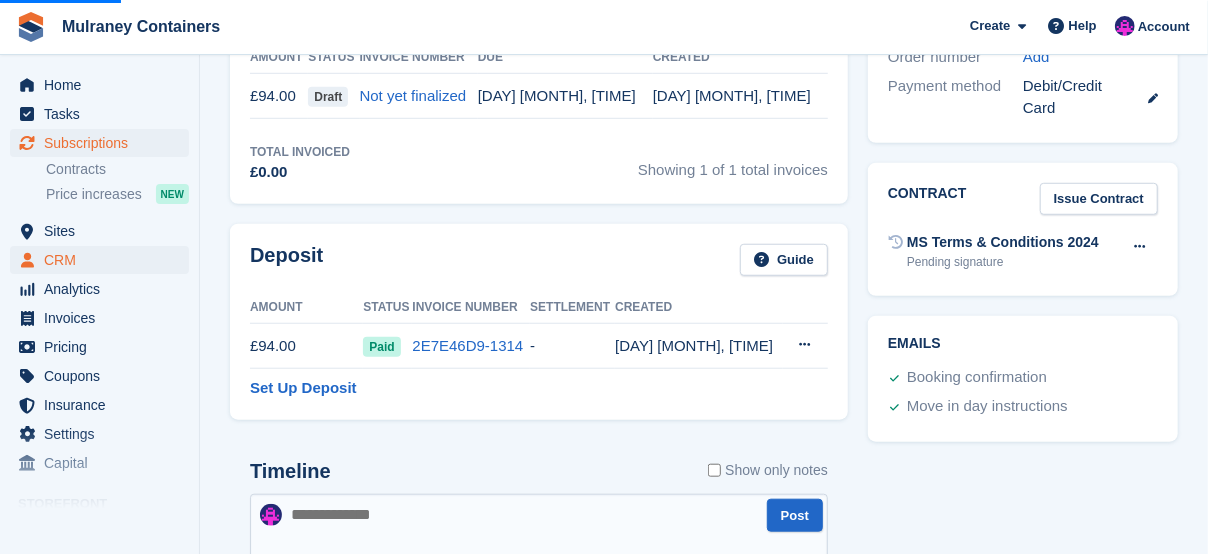 scroll, scrollTop: 0, scrollLeft: 0, axis: both 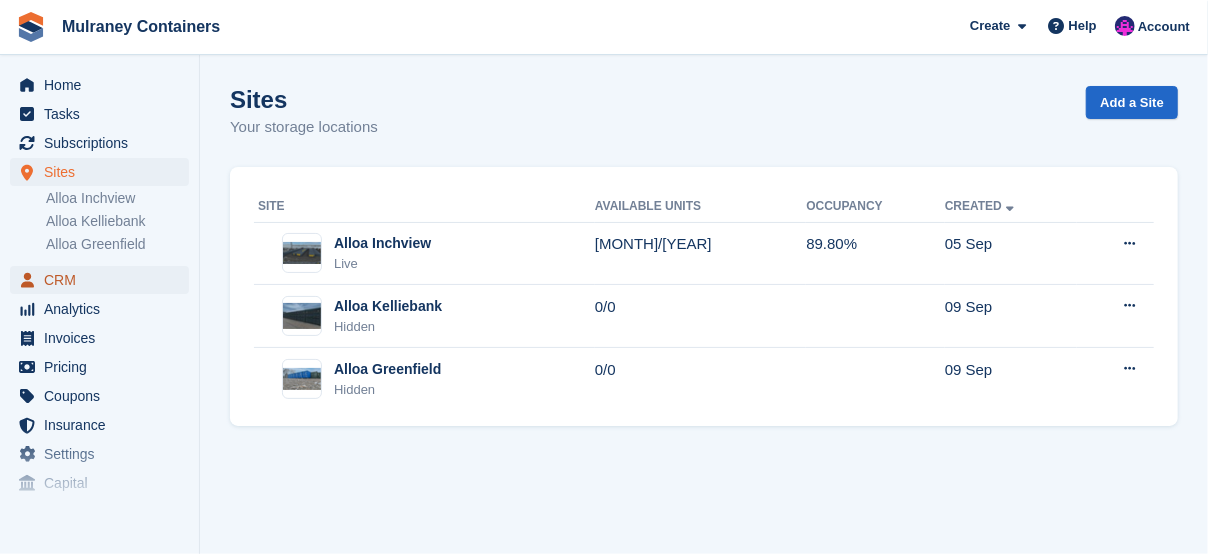 click on "CRM" at bounding box center (104, 280) 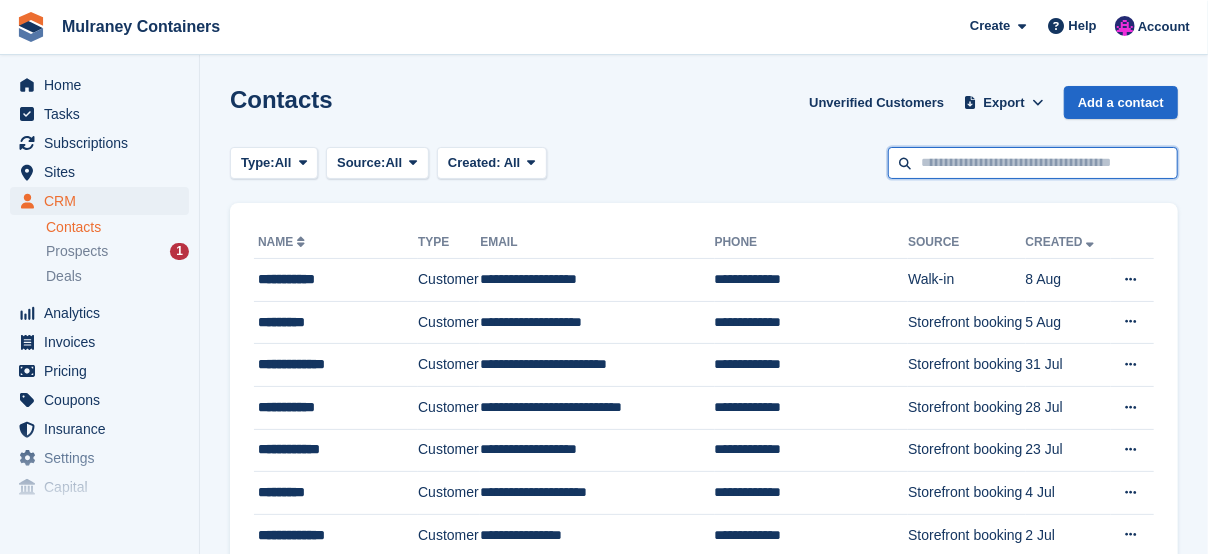 click at bounding box center [1033, 163] 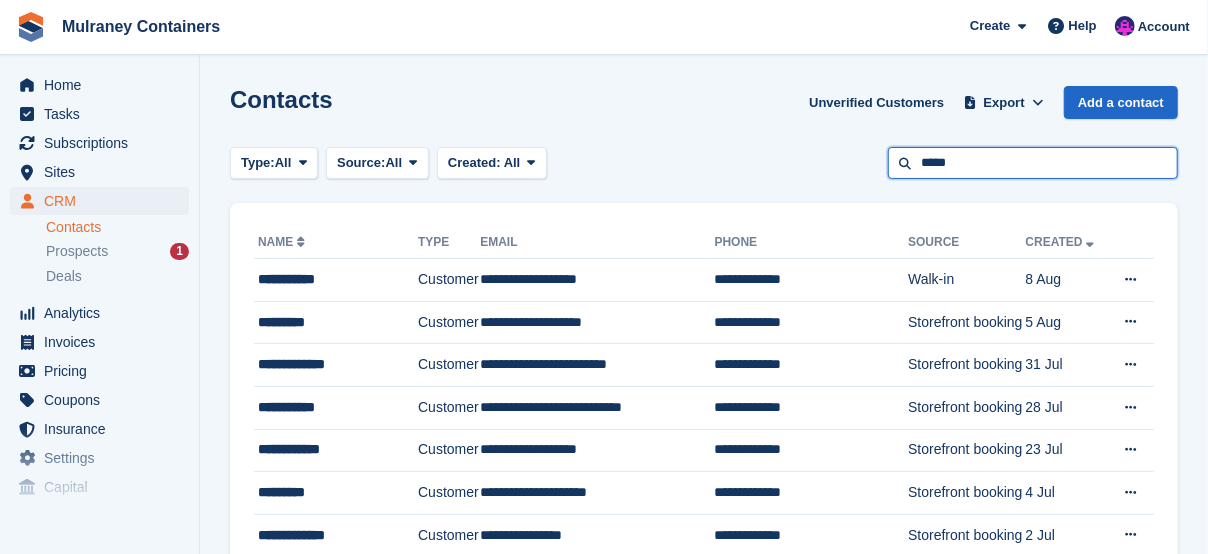 type on "*****" 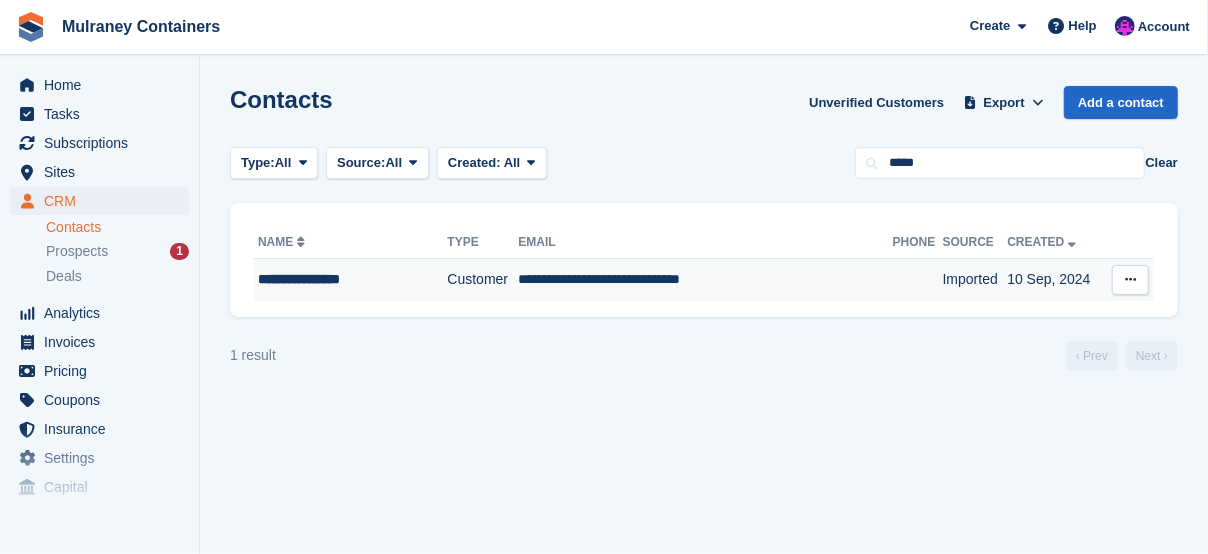 click on "Customer" at bounding box center (482, 280) 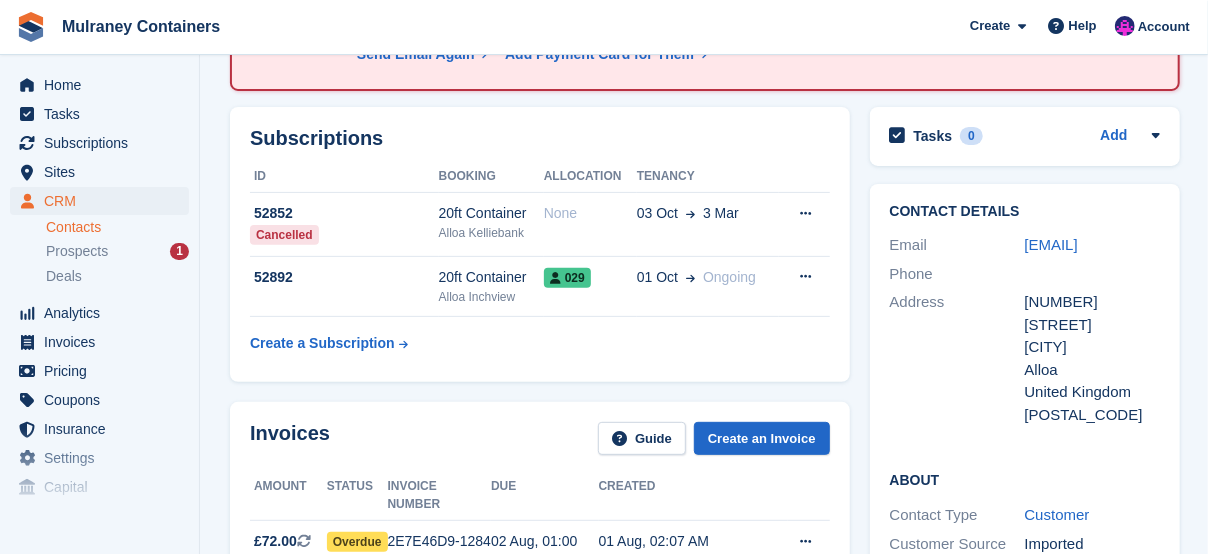 scroll, scrollTop: 300, scrollLeft: 0, axis: vertical 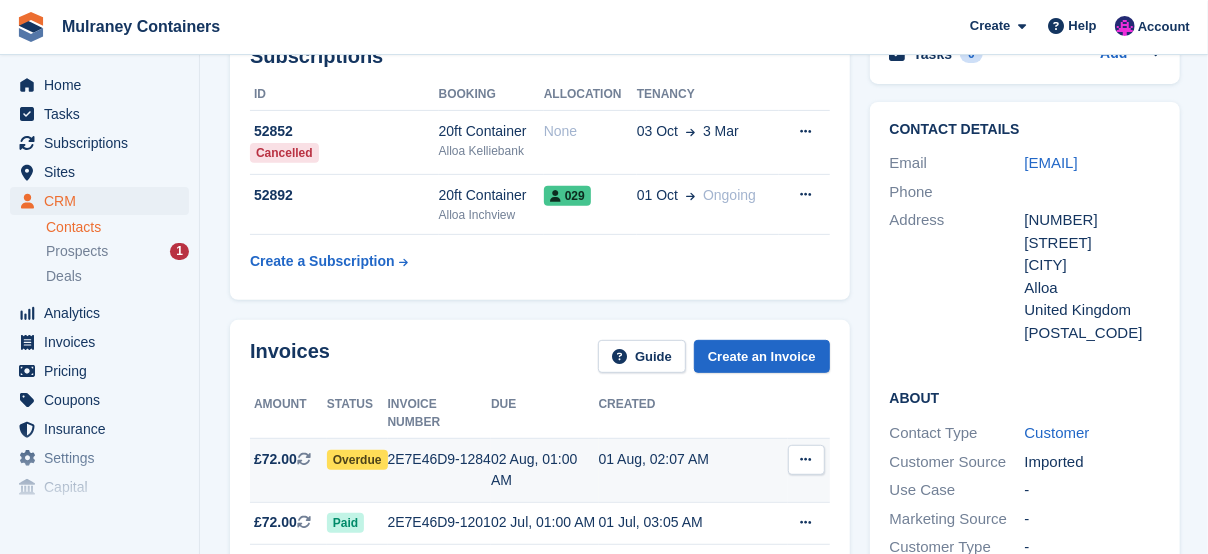 click on "Overdue" at bounding box center [357, 459] 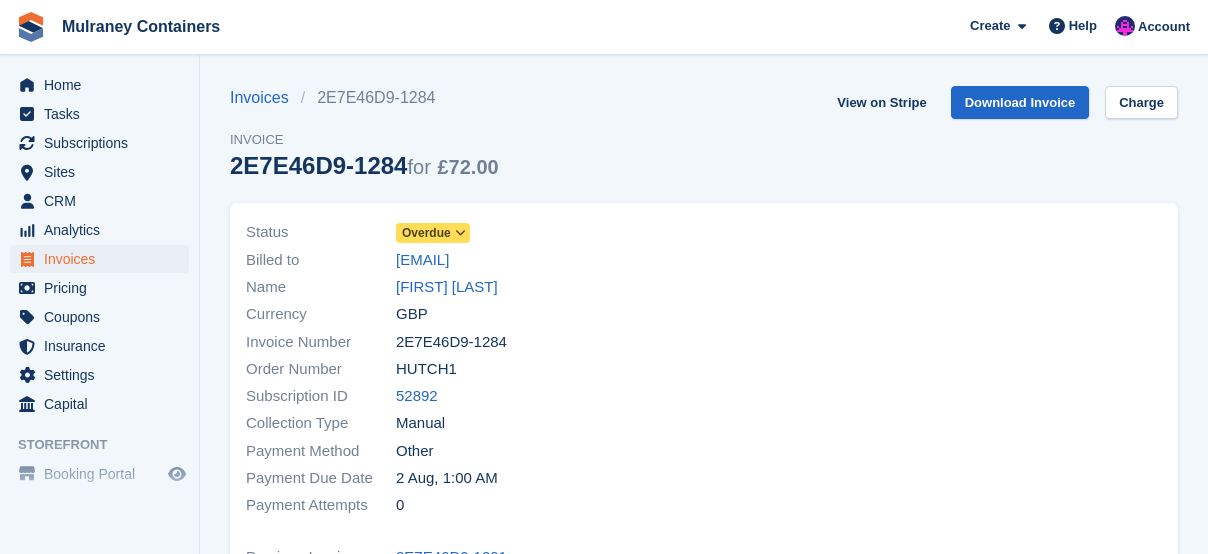 scroll, scrollTop: 0, scrollLeft: 0, axis: both 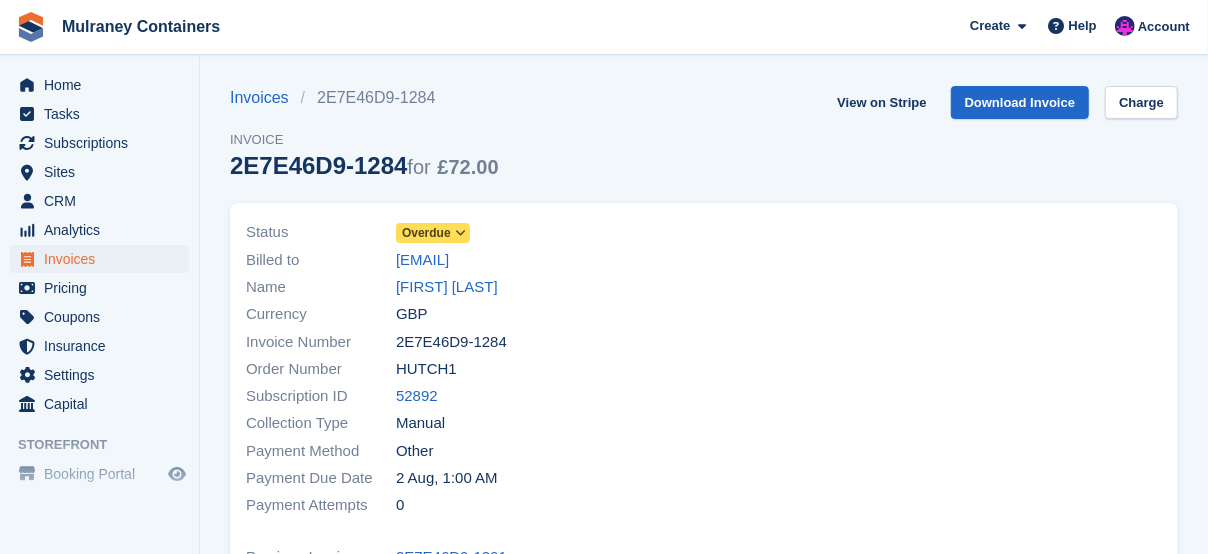 click on "Overdue" at bounding box center (426, 233) 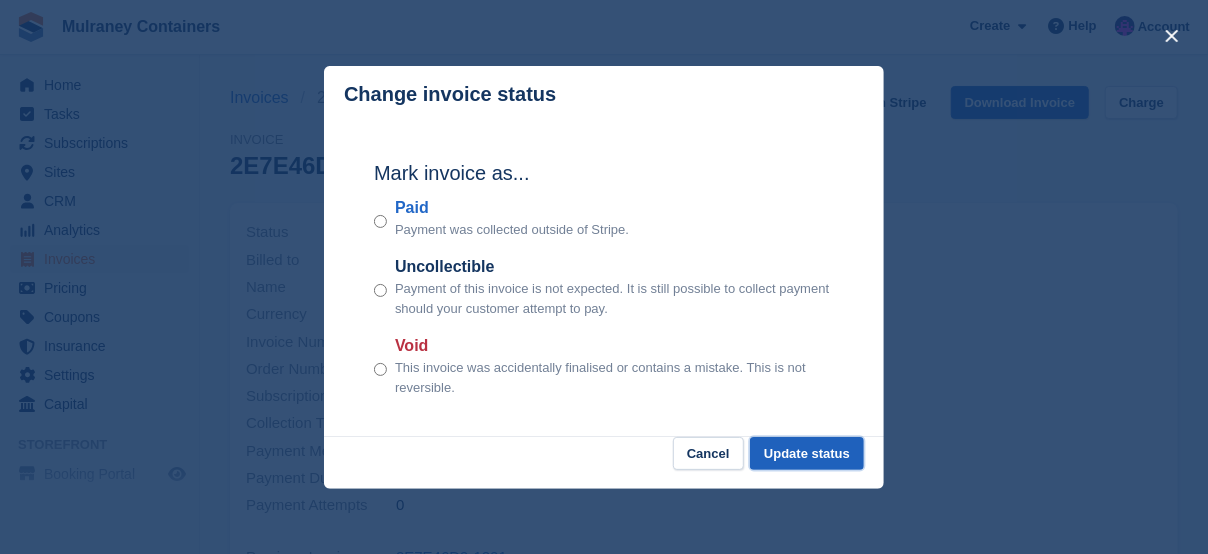 click on "Update status" at bounding box center (807, 453) 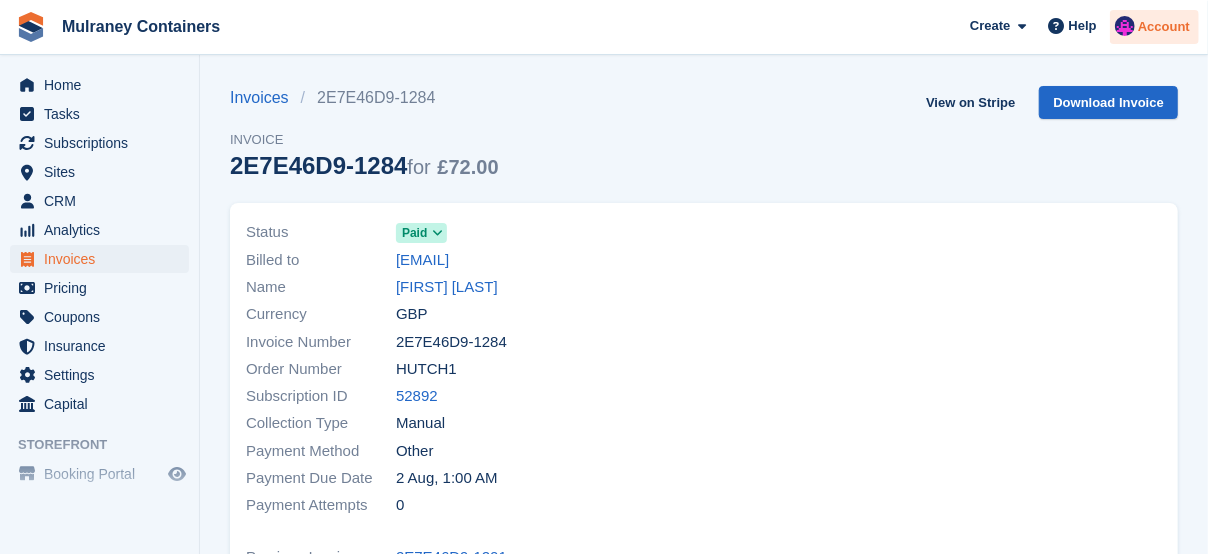 click at bounding box center [1125, 29] 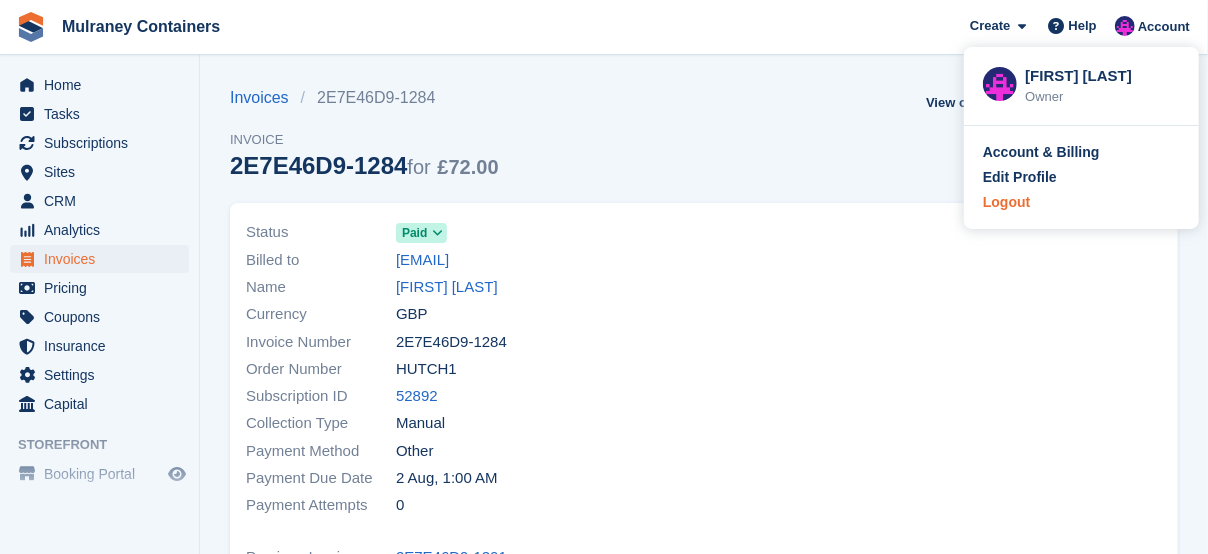 click on "Logout" at bounding box center (1006, 202) 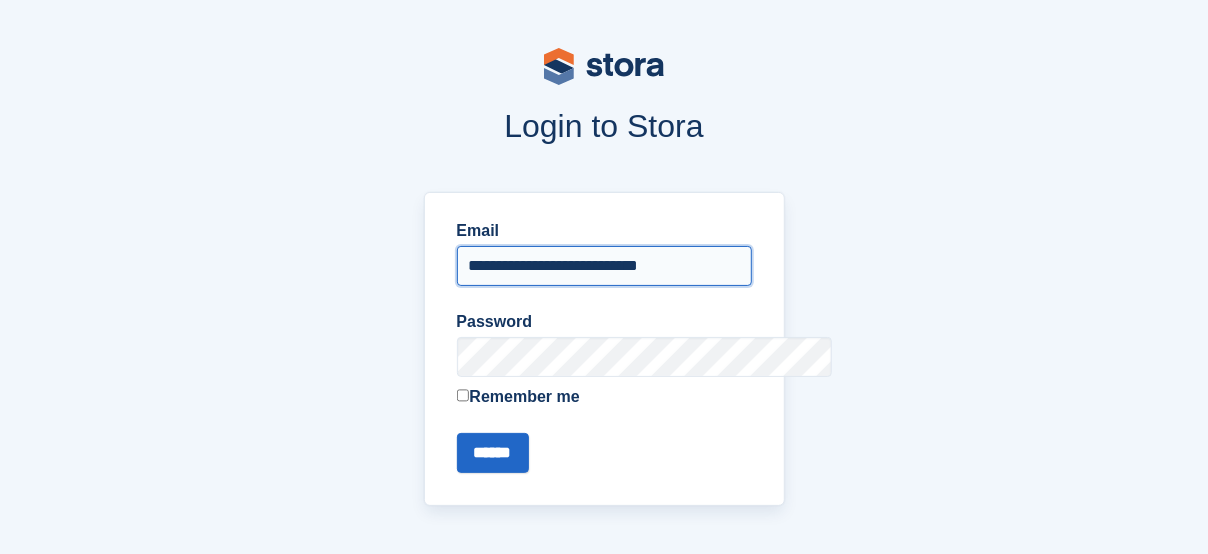 click on "**********" at bounding box center [604, 266] 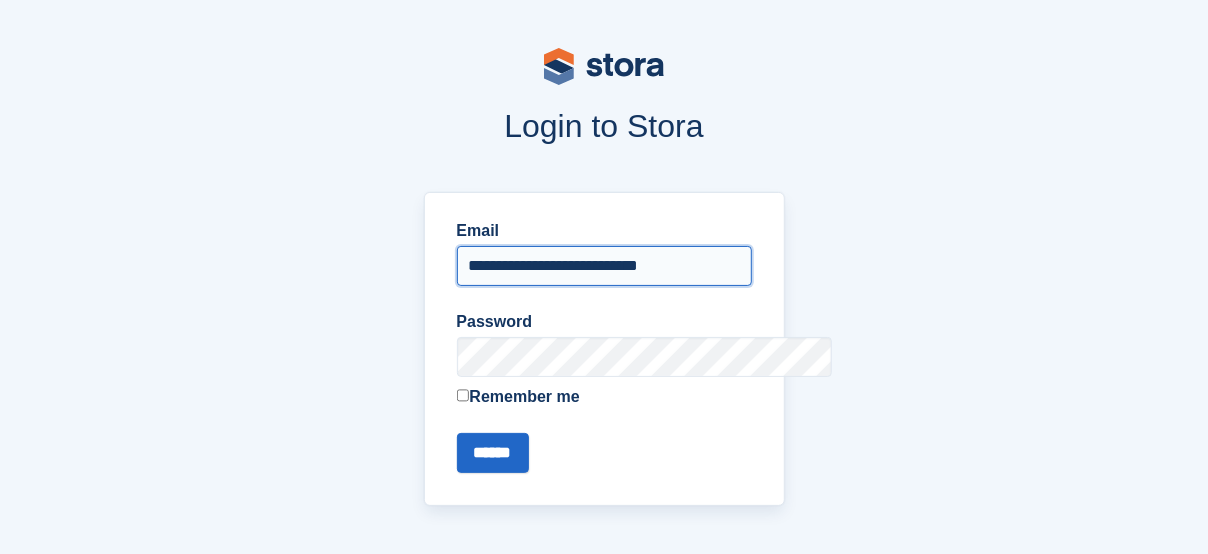 type on "**********" 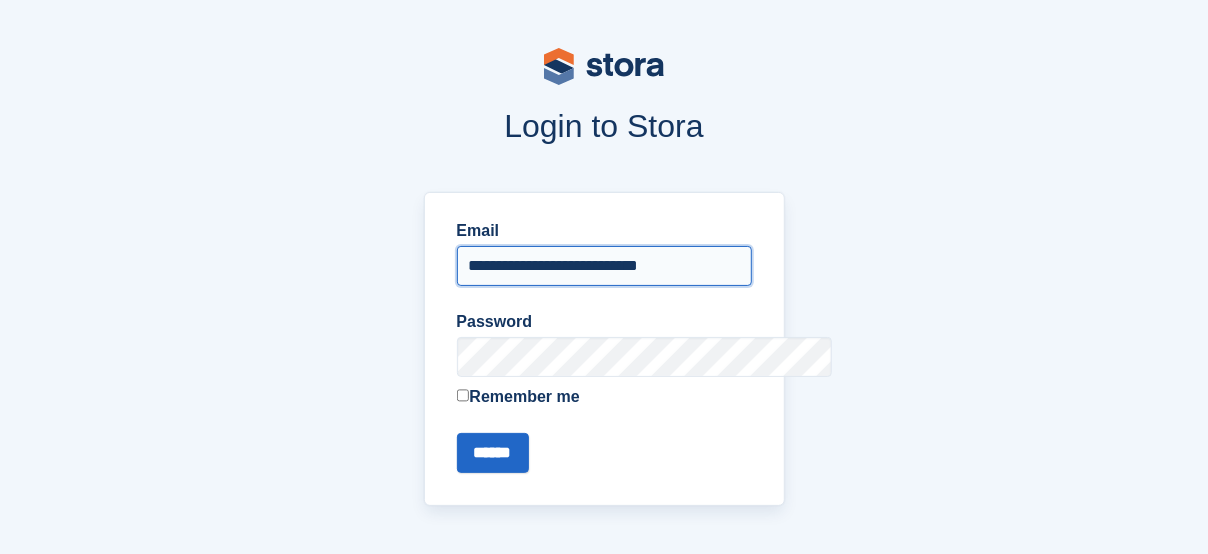 click on "******" at bounding box center [493, 453] 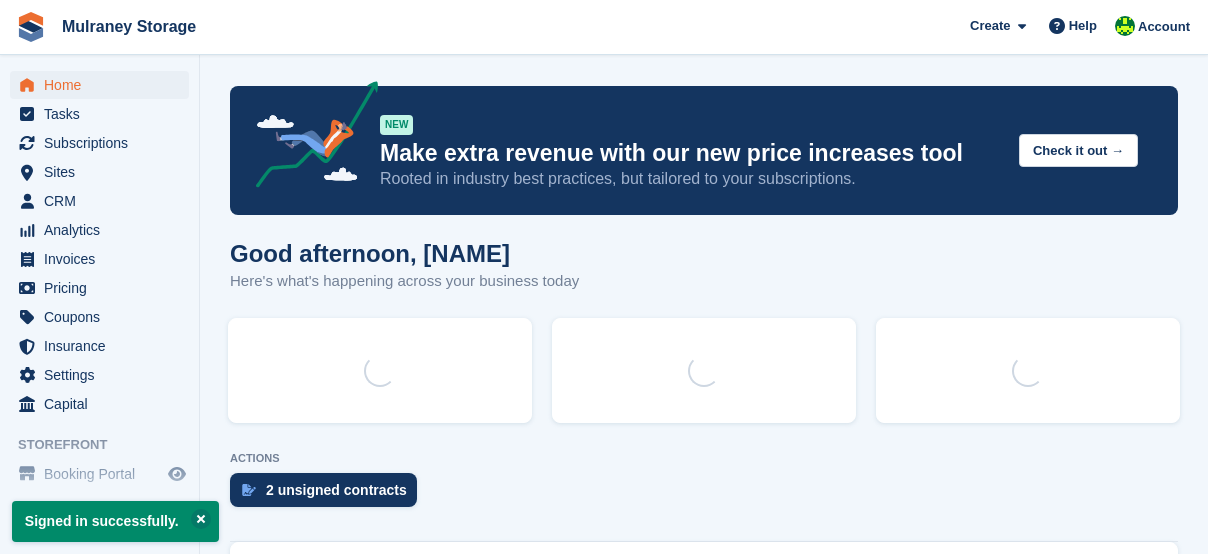 scroll, scrollTop: 0, scrollLeft: 0, axis: both 